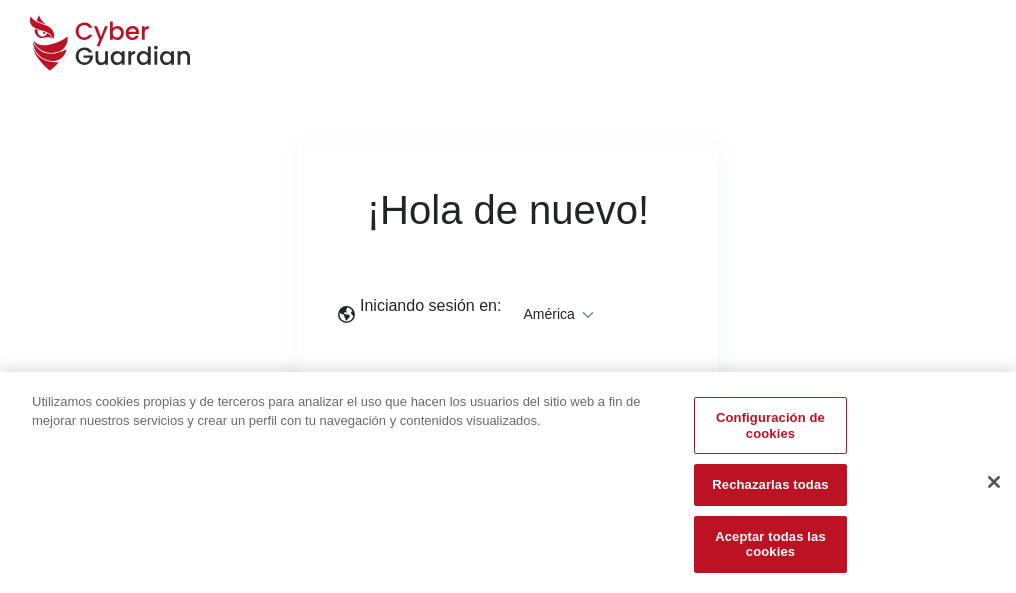 scroll, scrollTop: 0, scrollLeft: 0, axis: both 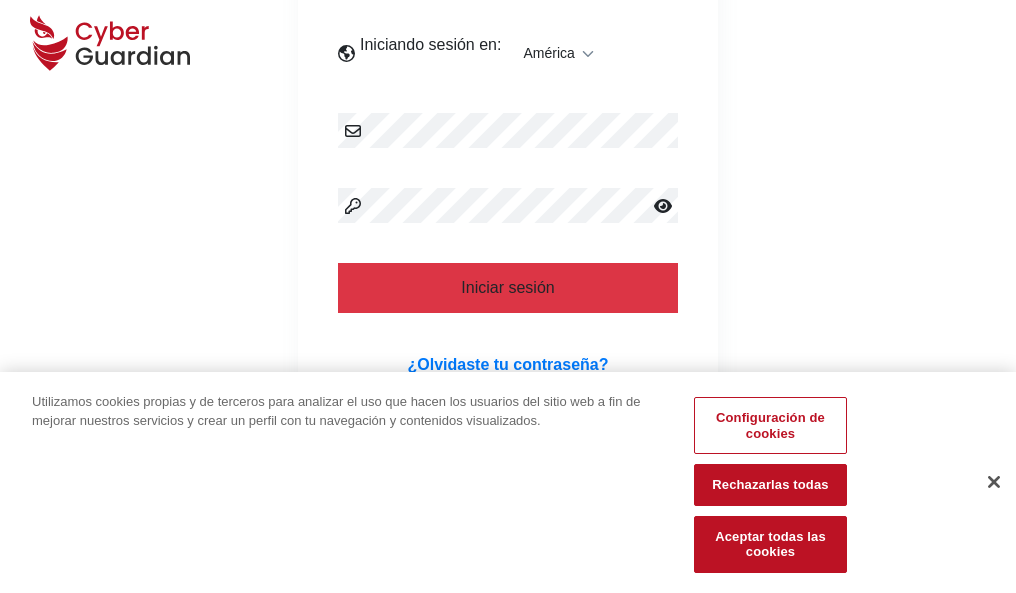 click at bounding box center (994, 482) 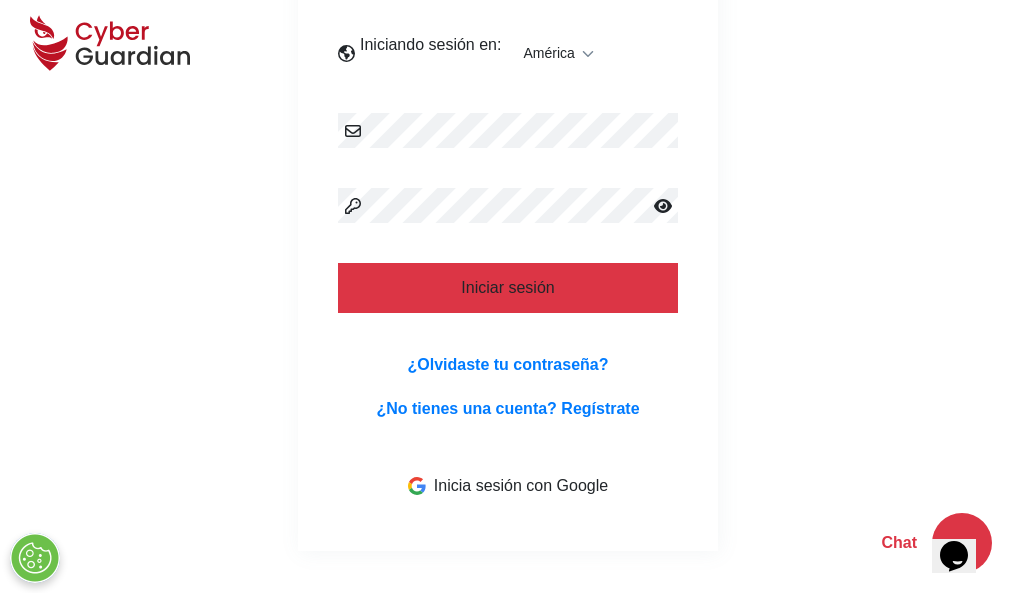 scroll, scrollTop: 454, scrollLeft: 0, axis: vertical 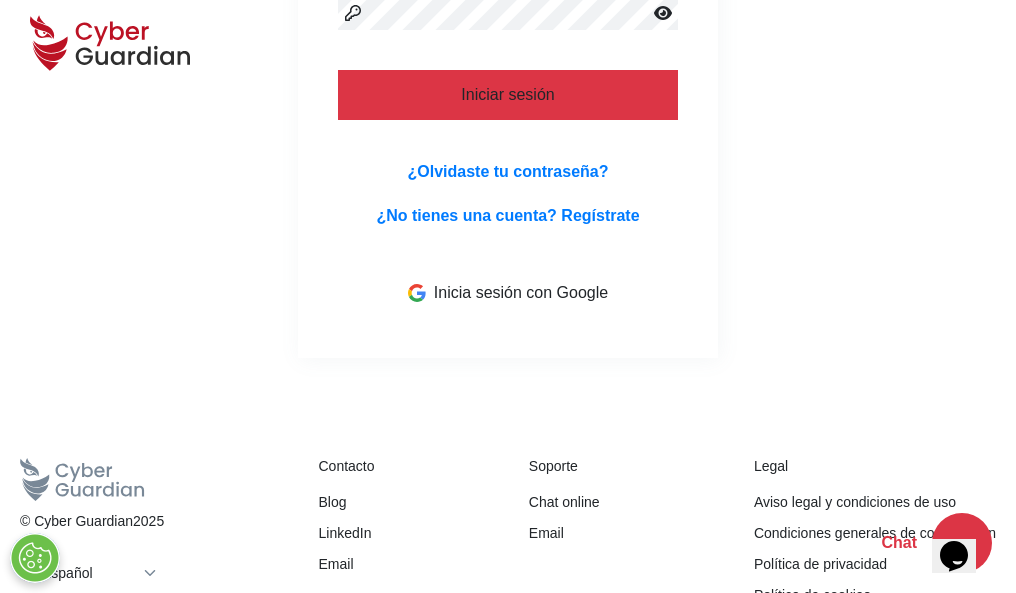 type 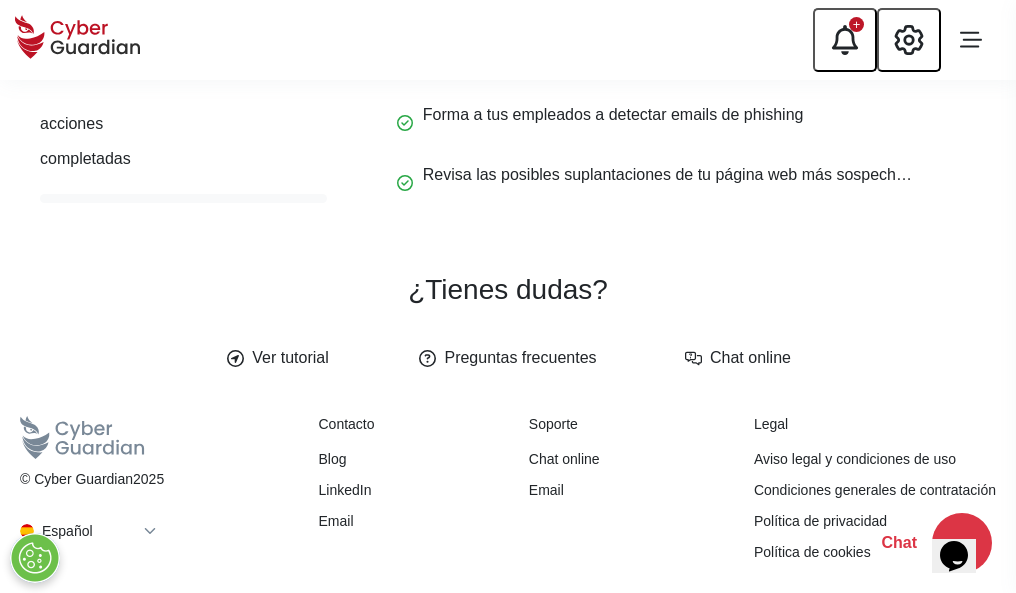 scroll, scrollTop: 0, scrollLeft: 0, axis: both 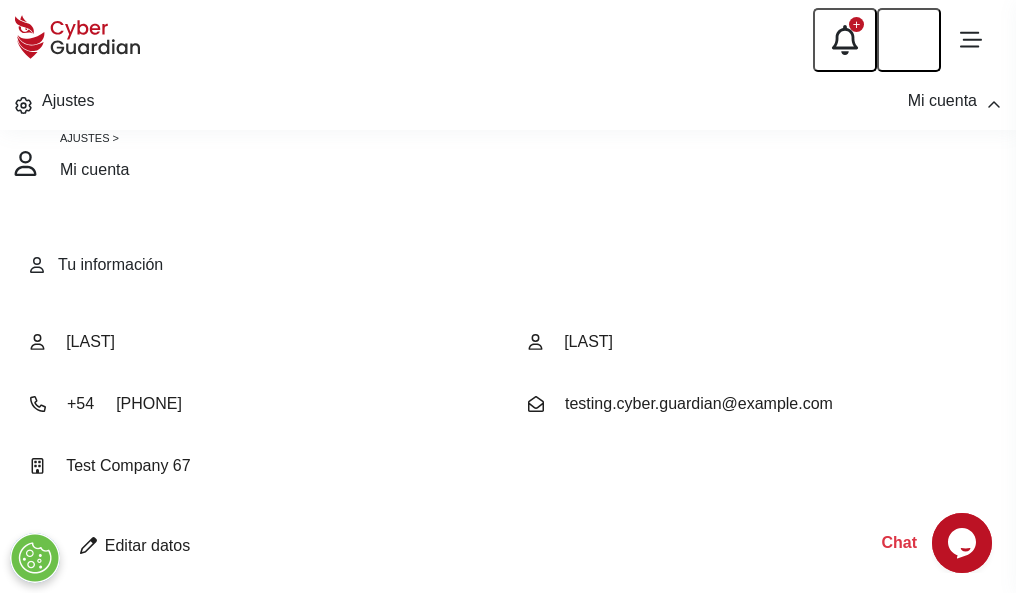 click at bounding box center (88, 545) 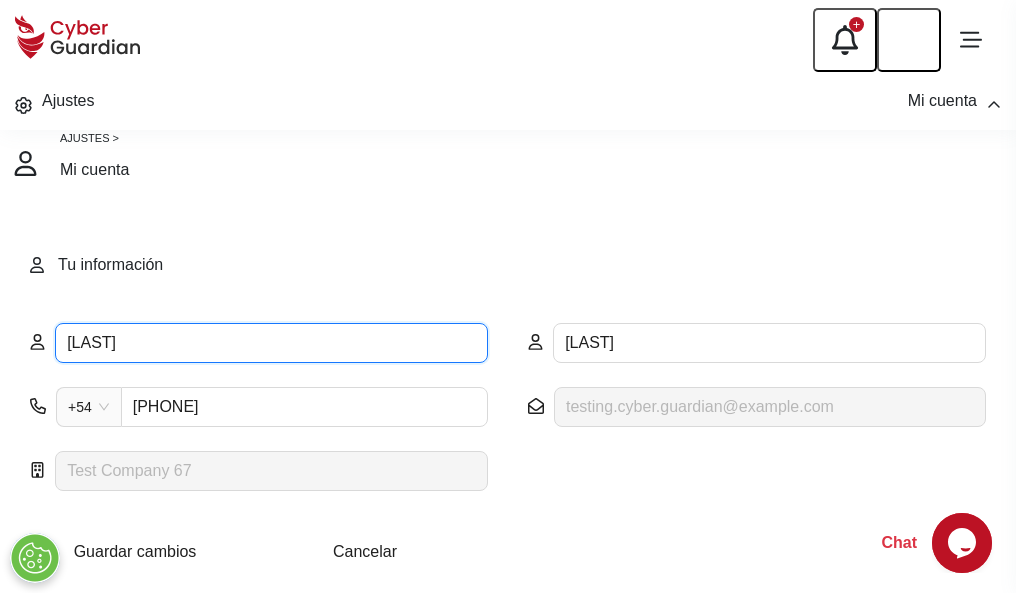 click on "ILEANA" at bounding box center (271, 343) 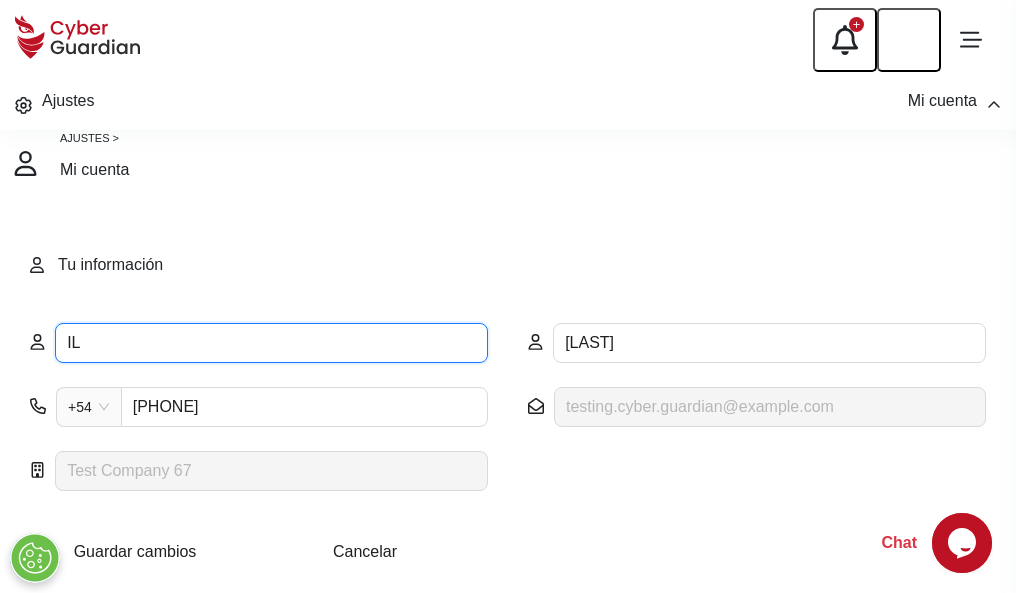 type on "I" 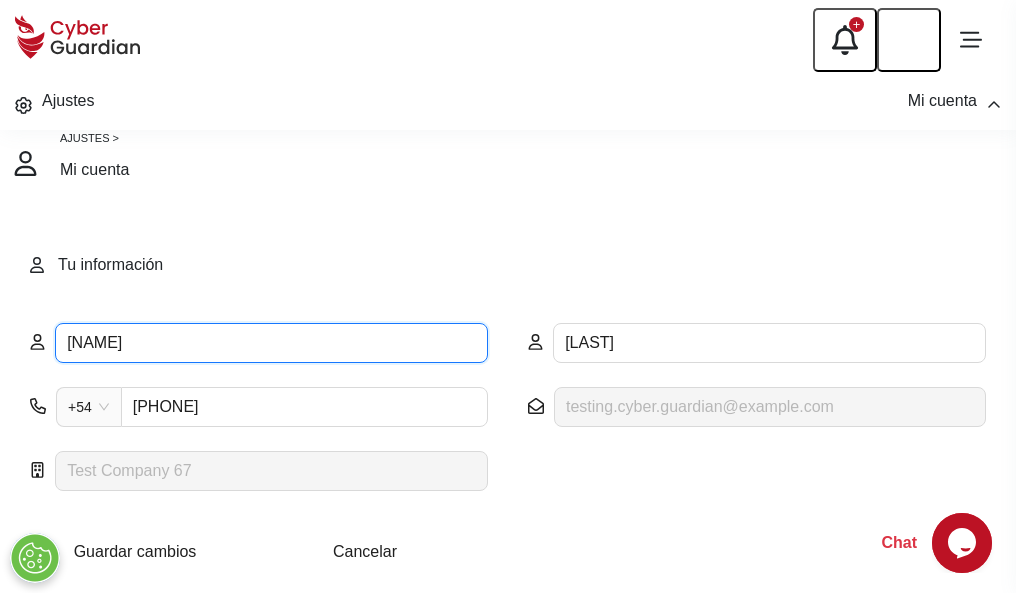 type on "Joaquina" 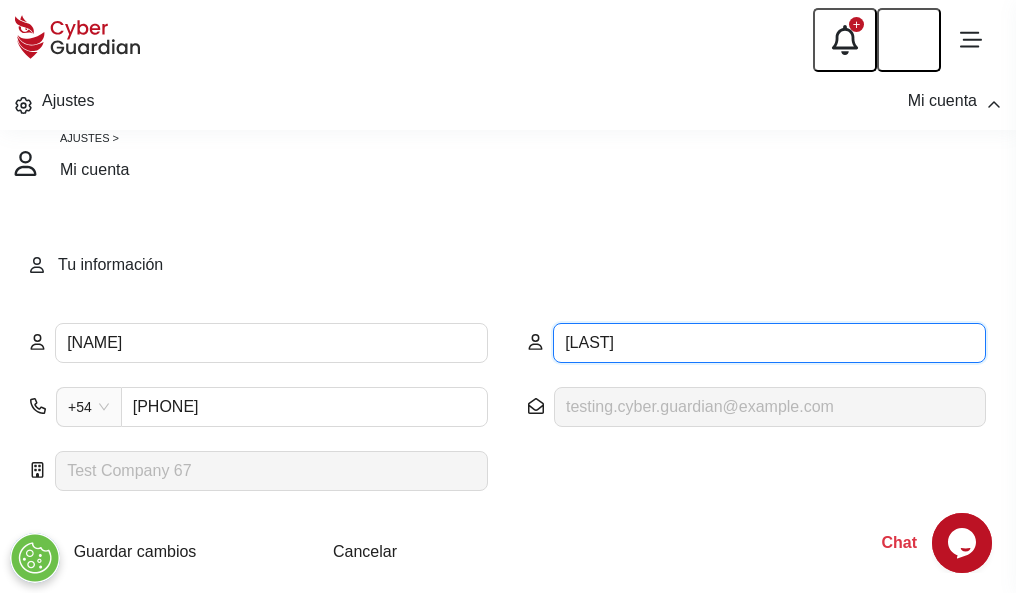 click on "CORREA" at bounding box center [769, 343] 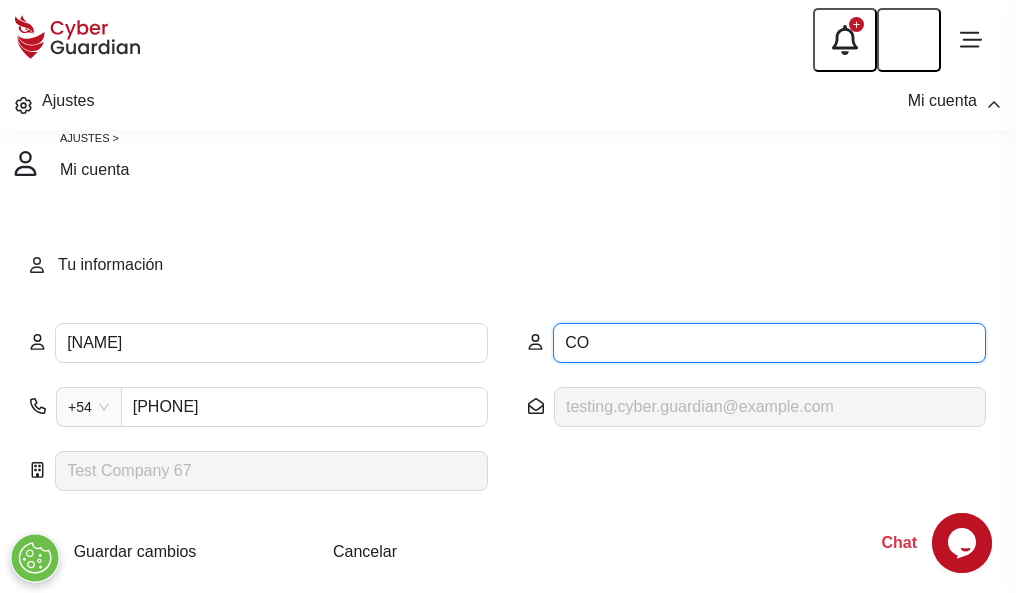 type on "C" 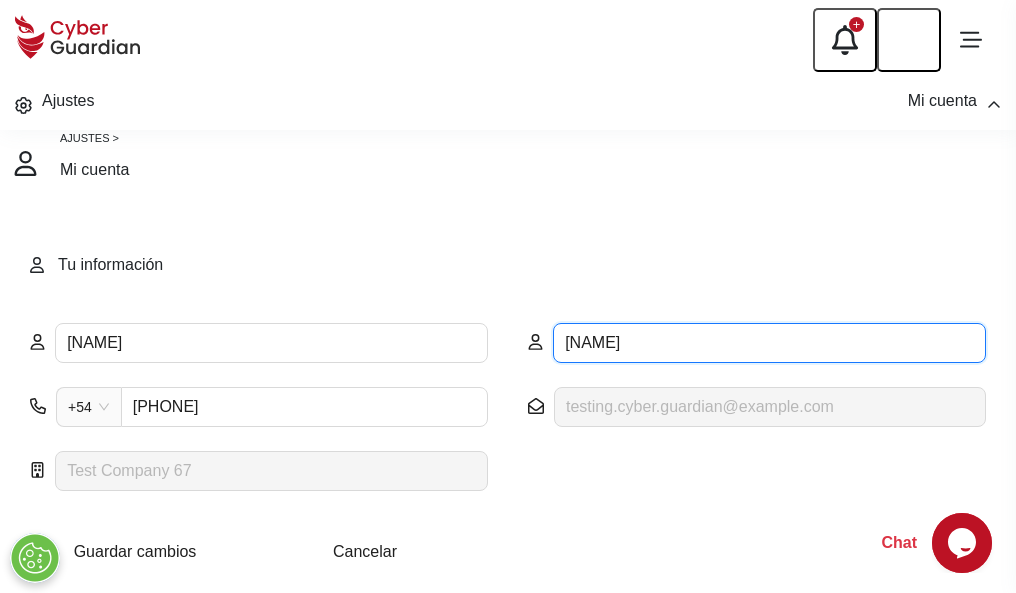 type on "Sacristán" 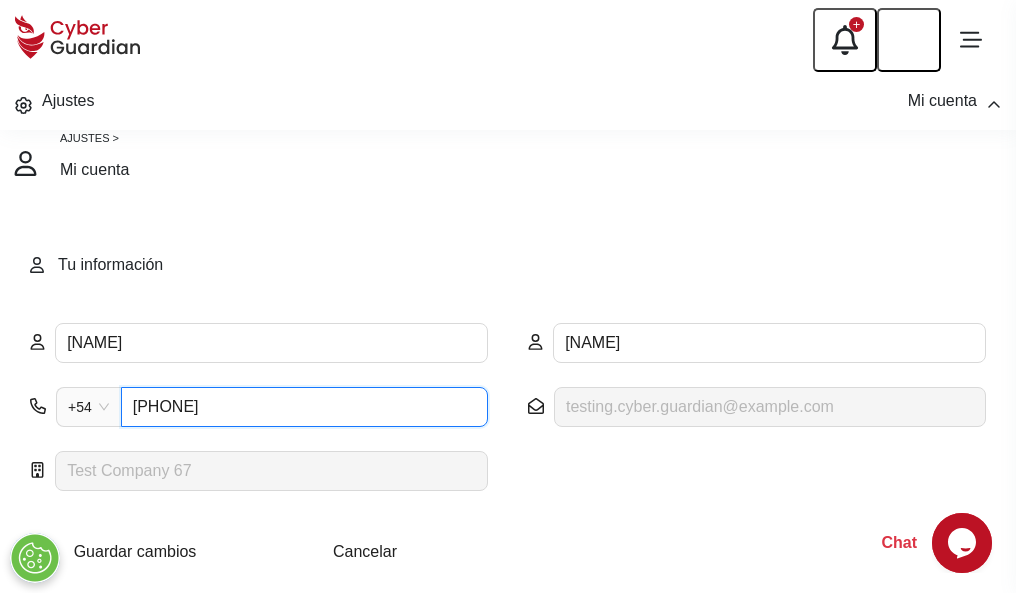 click on "1164055377" at bounding box center (304, 407) 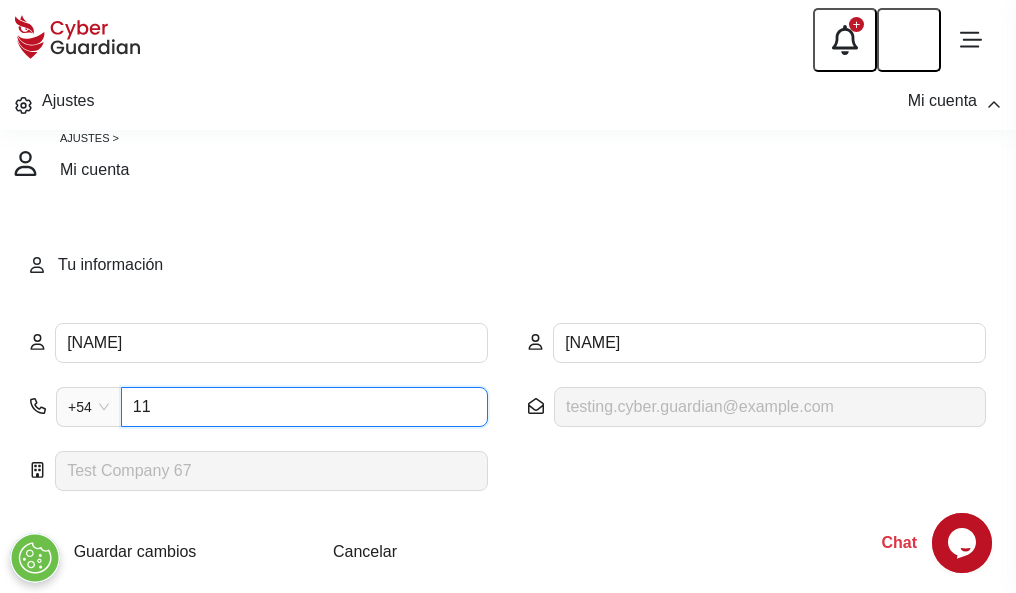 type on "1" 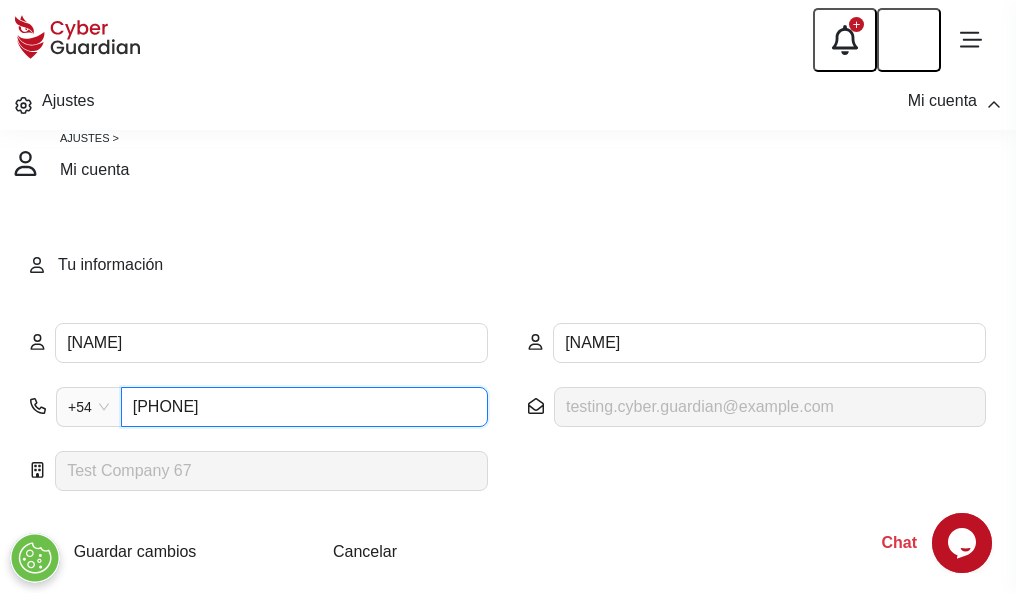 type on "4875669373" 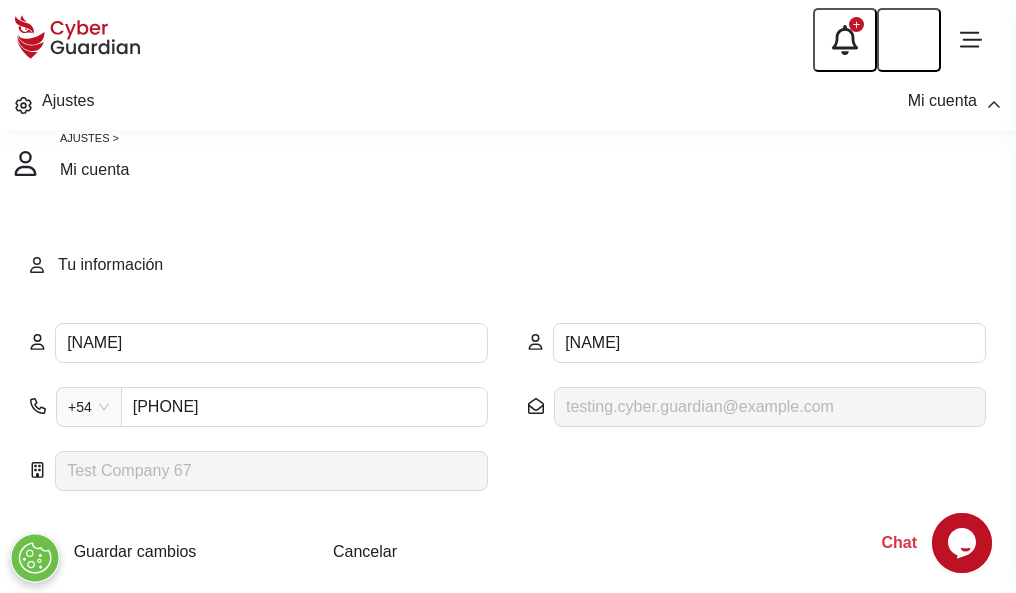 click on "Cancelar" at bounding box center [365, 551] 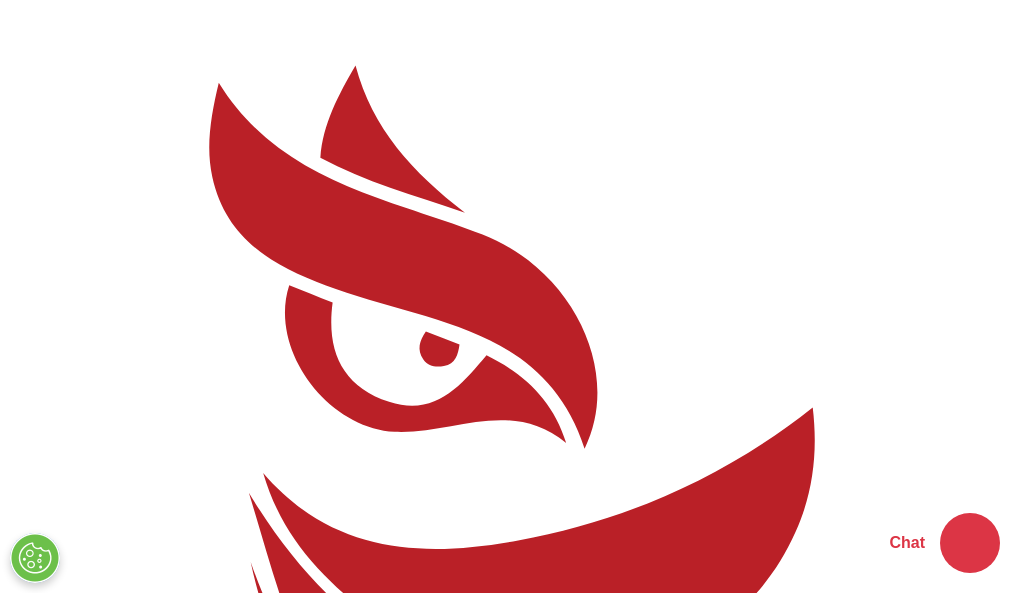 scroll, scrollTop: 0, scrollLeft: 0, axis: both 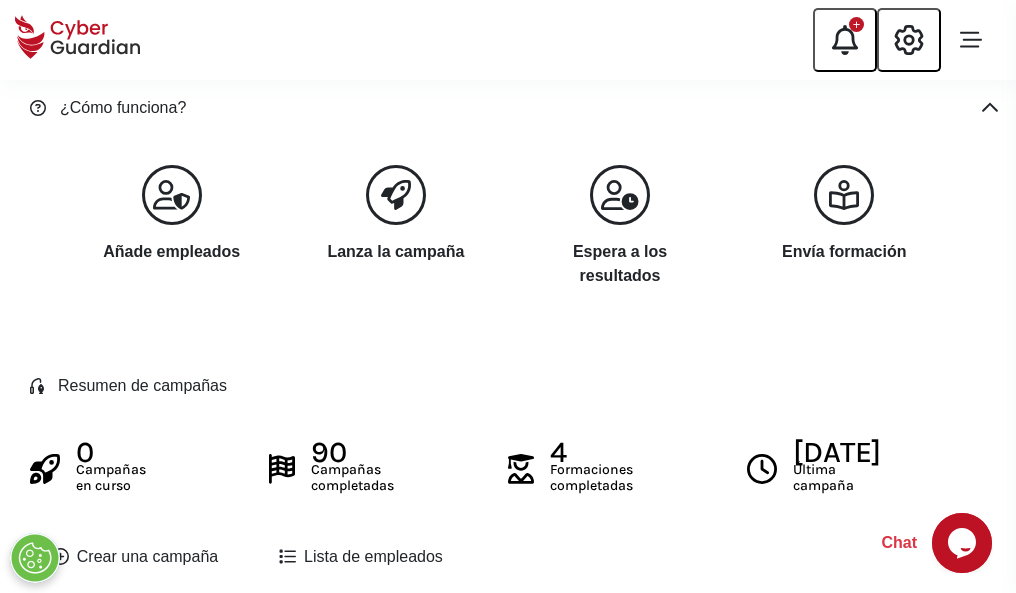 click on "Crear una campaña" at bounding box center [135, 557] 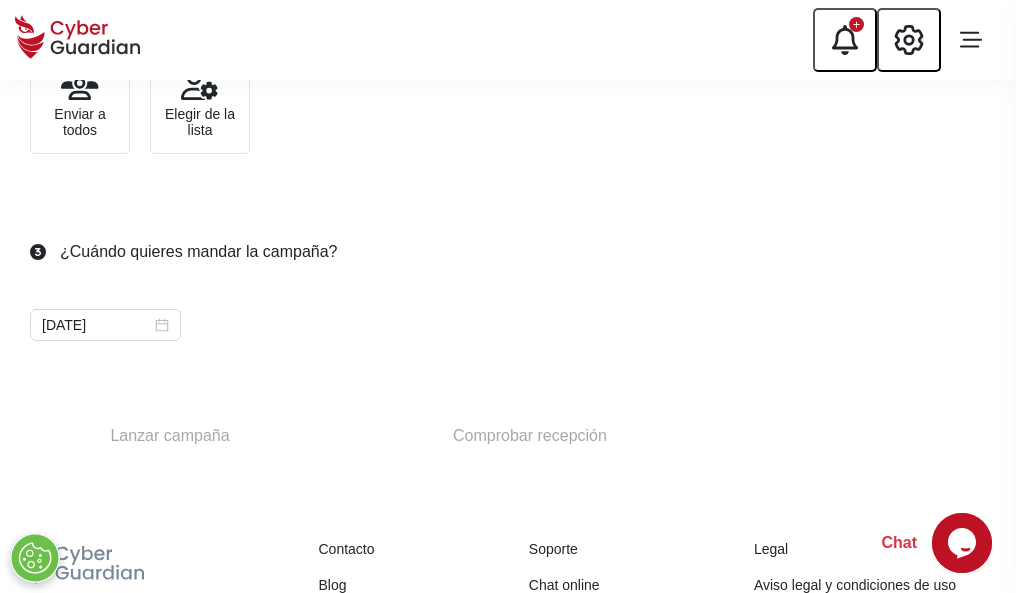 scroll, scrollTop: 732, scrollLeft: 0, axis: vertical 